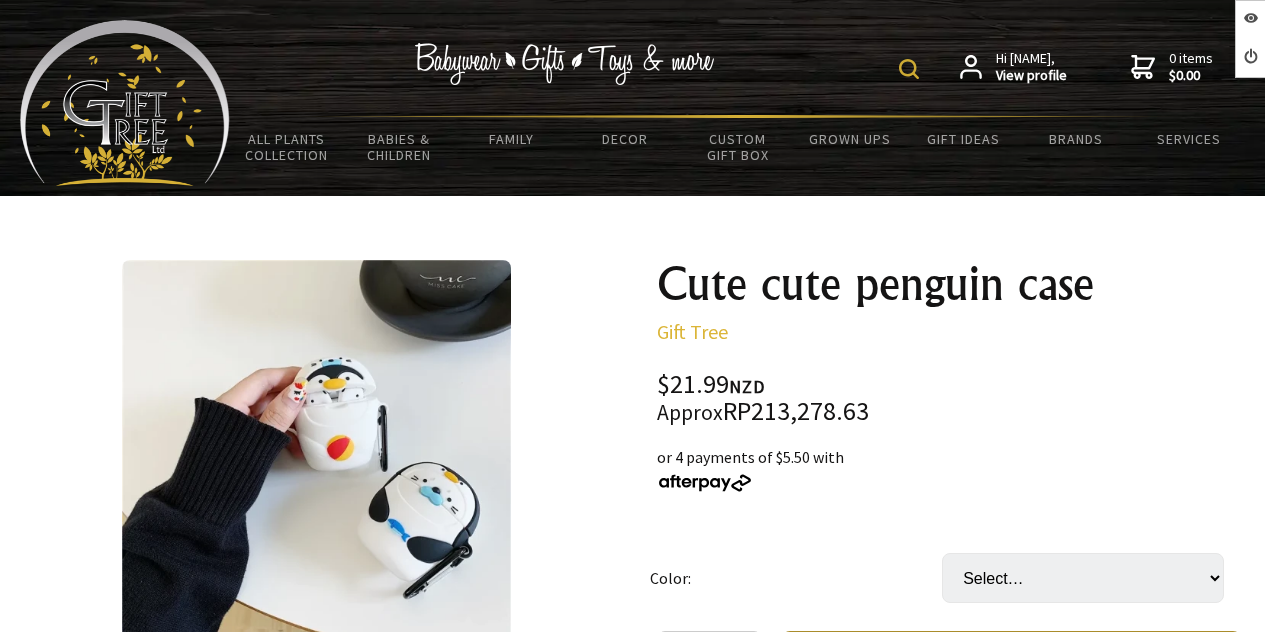 scroll, scrollTop: 400, scrollLeft: 0, axis: vertical 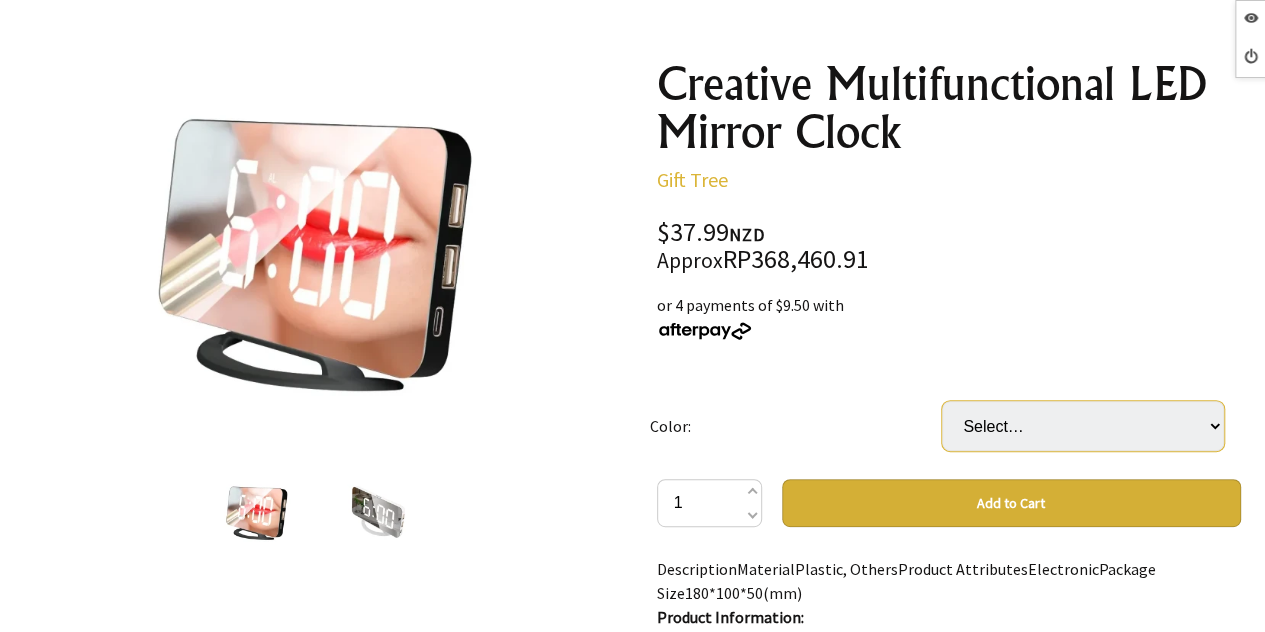 click on "Select…
Black
White" at bounding box center (1083, 426) 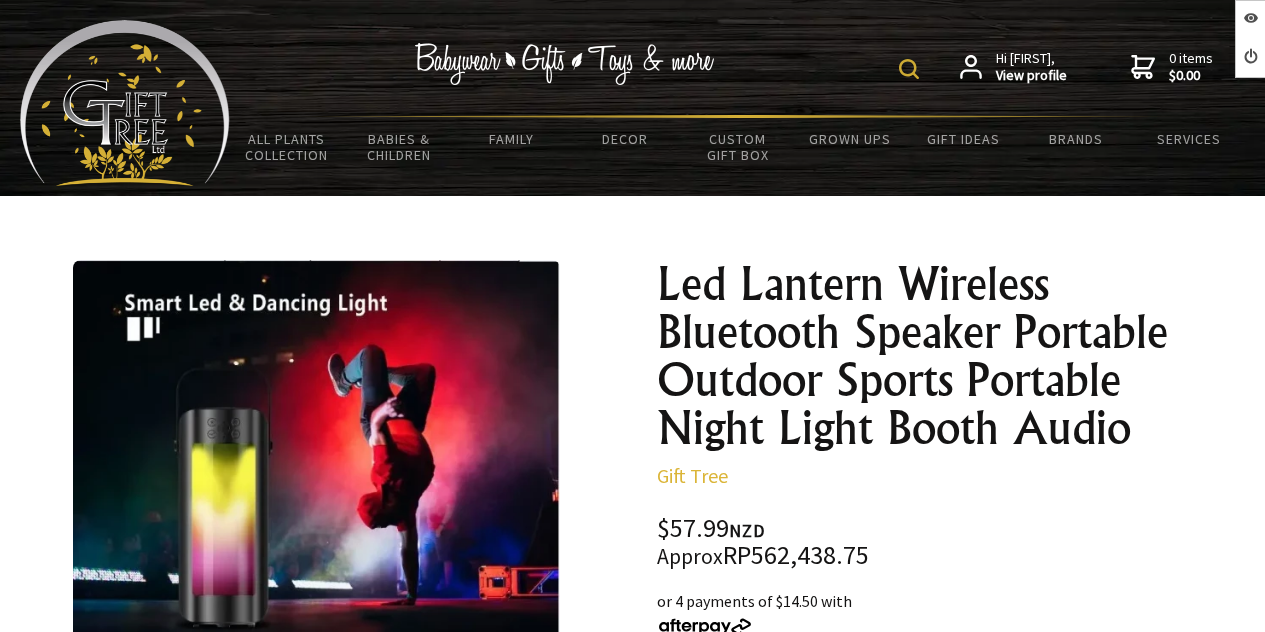 scroll, scrollTop: 0, scrollLeft: 0, axis: both 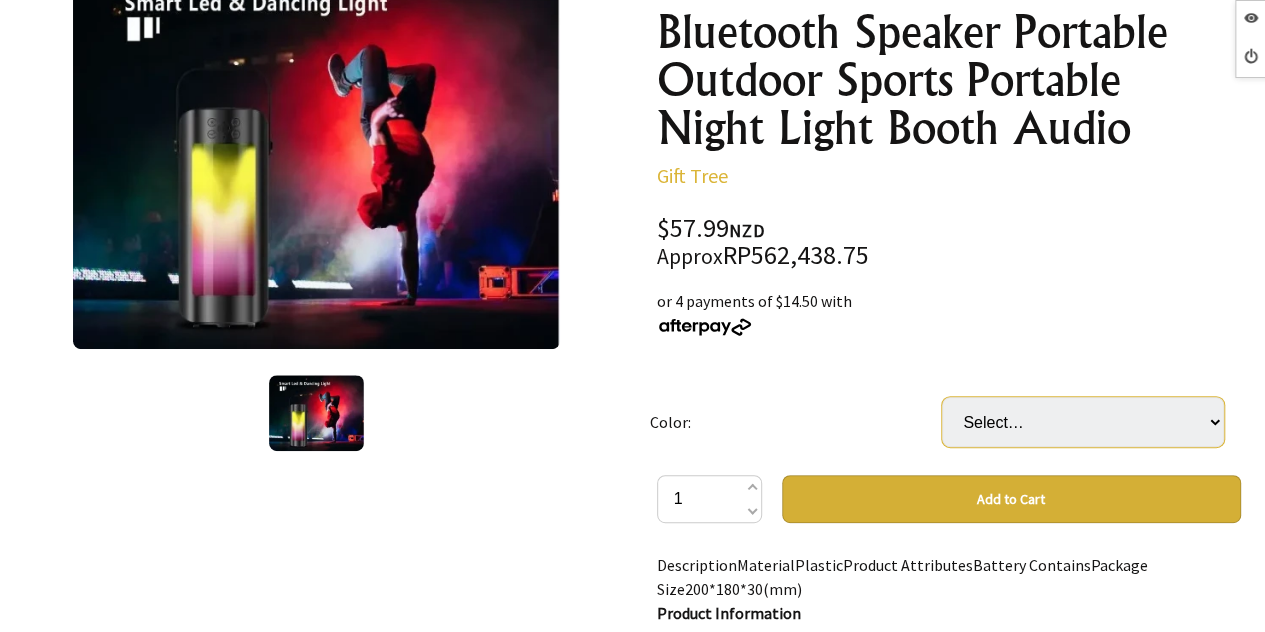 drag, startPoint x: 0, startPoint y: 0, endPoint x: 971, endPoint y: 415, distance: 1055.9668 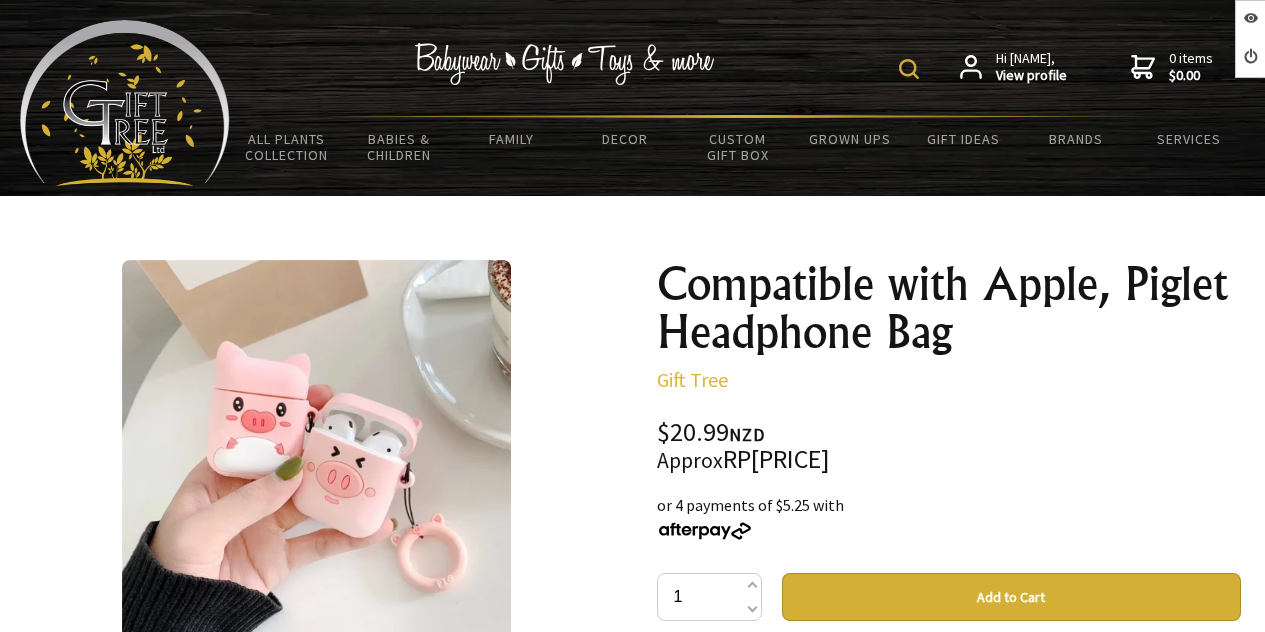 scroll, scrollTop: 100, scrollLeft: 0, axis: vertical 